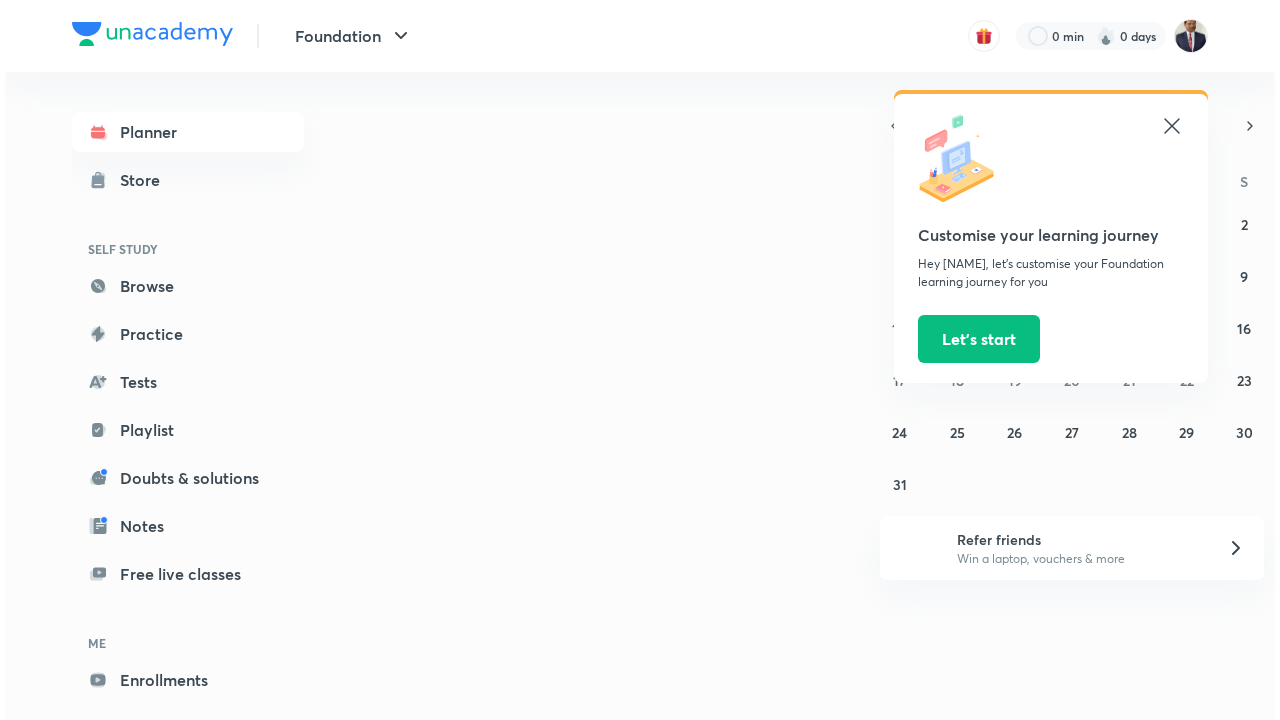 scroll, scrollTop: 0, scrollLeft: 0, axis: both 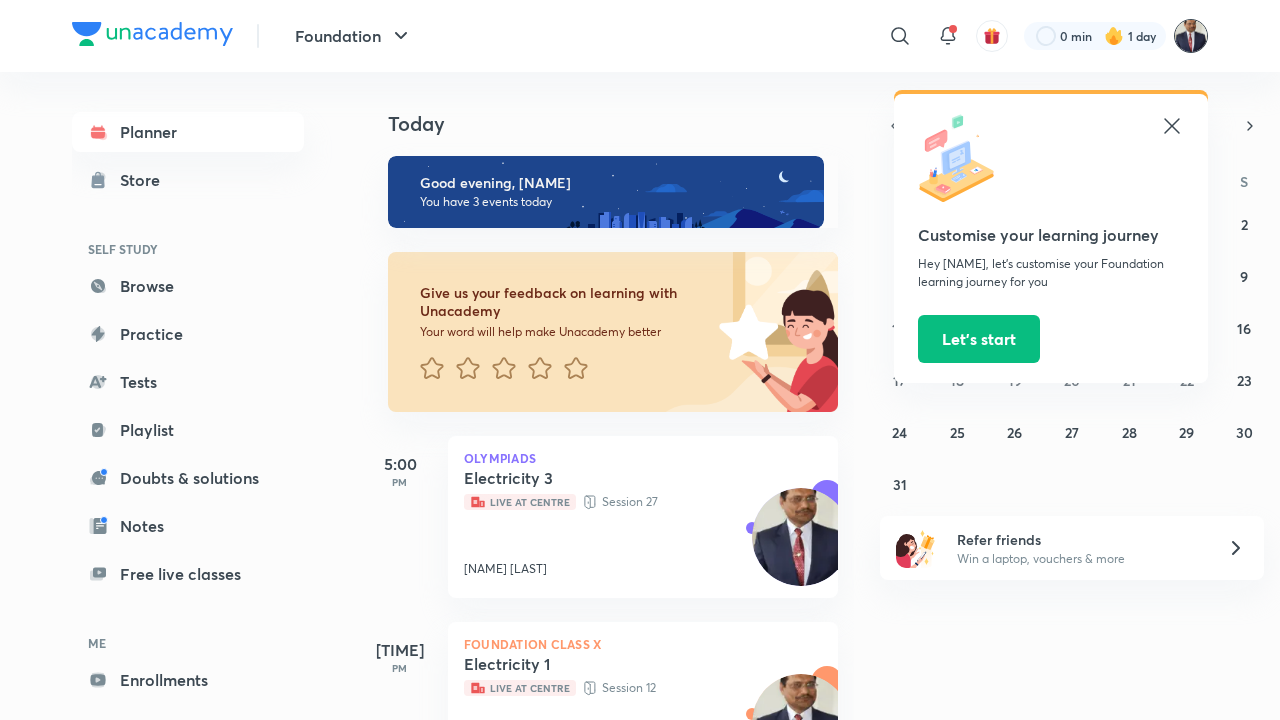 click at bounding box center (1191, 36) 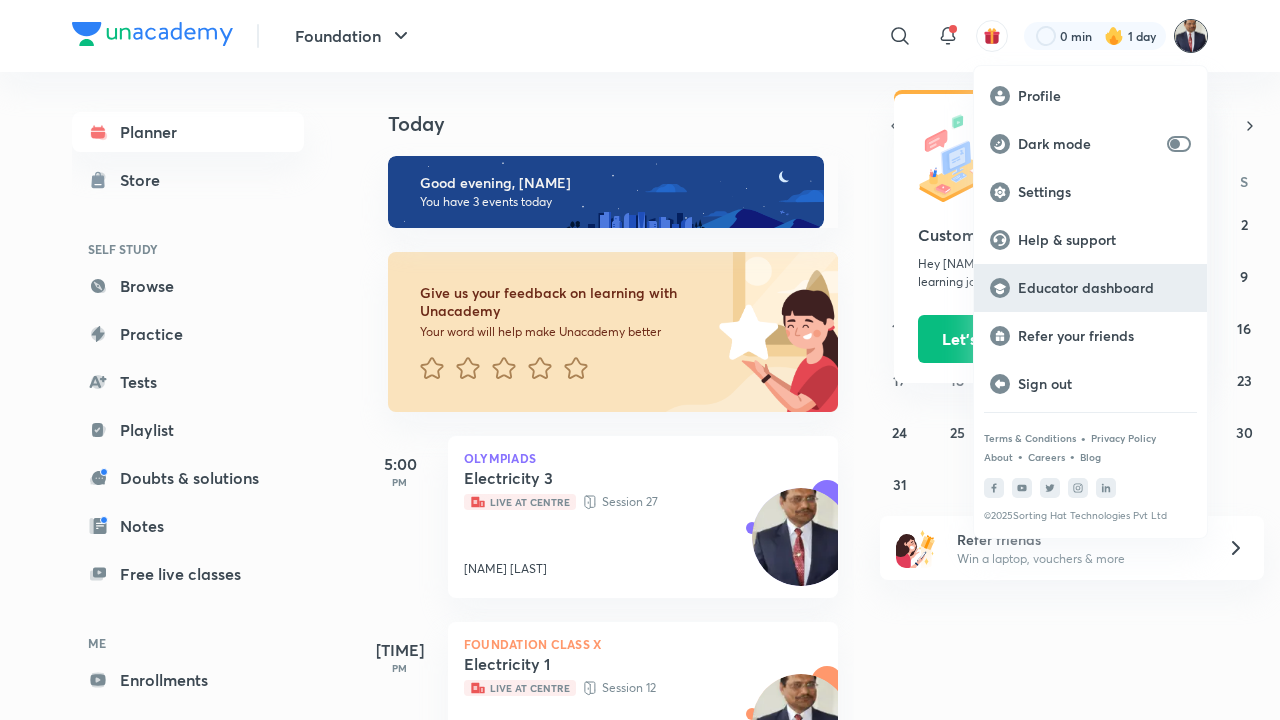 click on "Educator dashboard" at bounding box center (1104, 288) 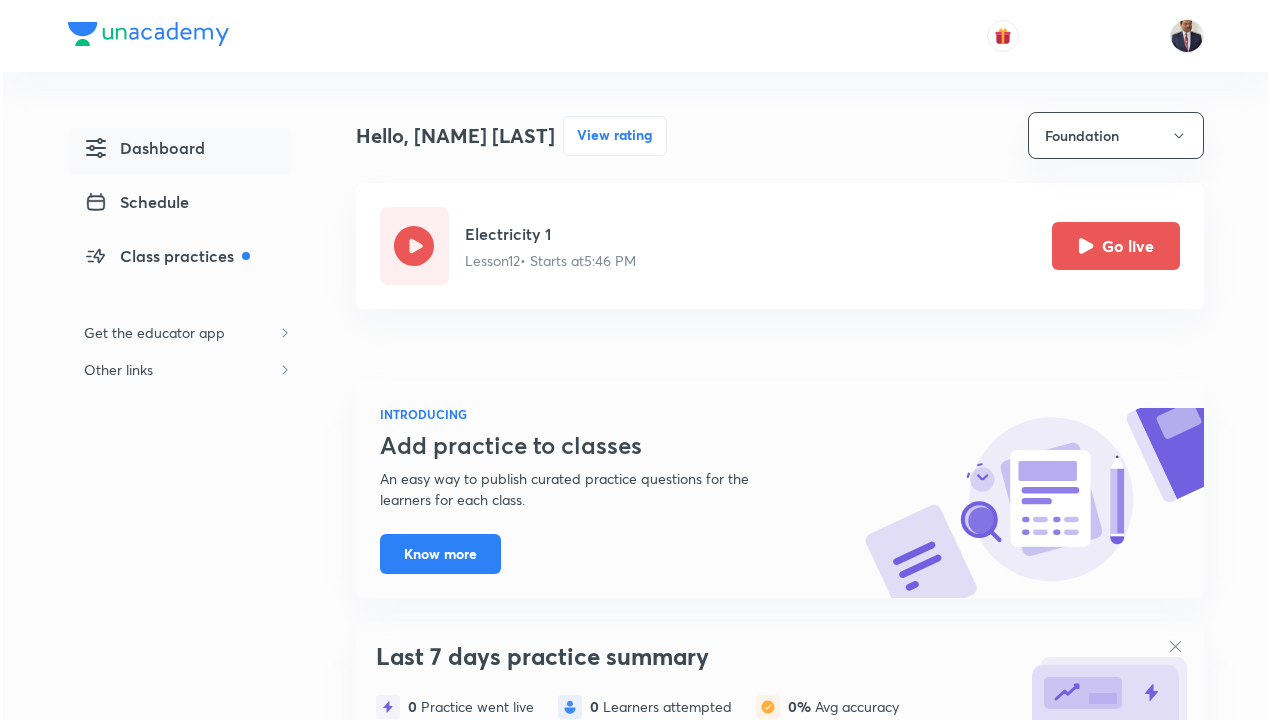 scroll, scrollTop: 0, scrollLeft: 0, axis: both 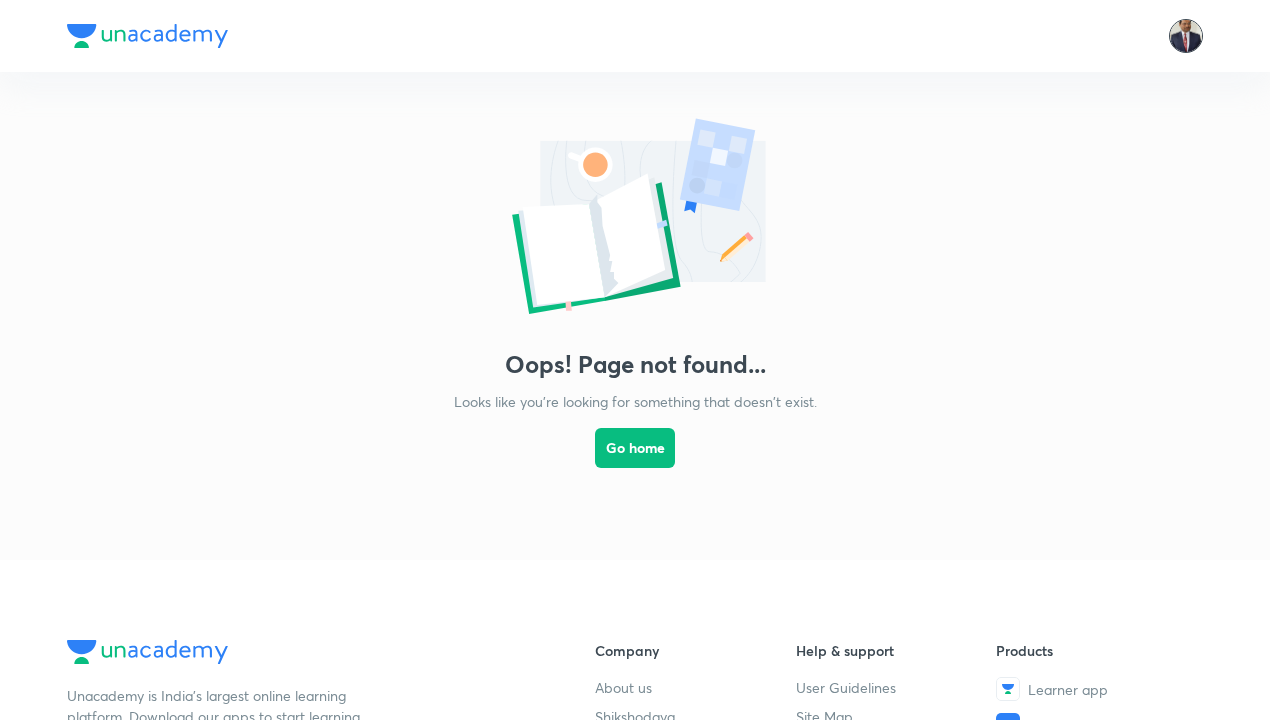 click at bounding box center (1186, 36) 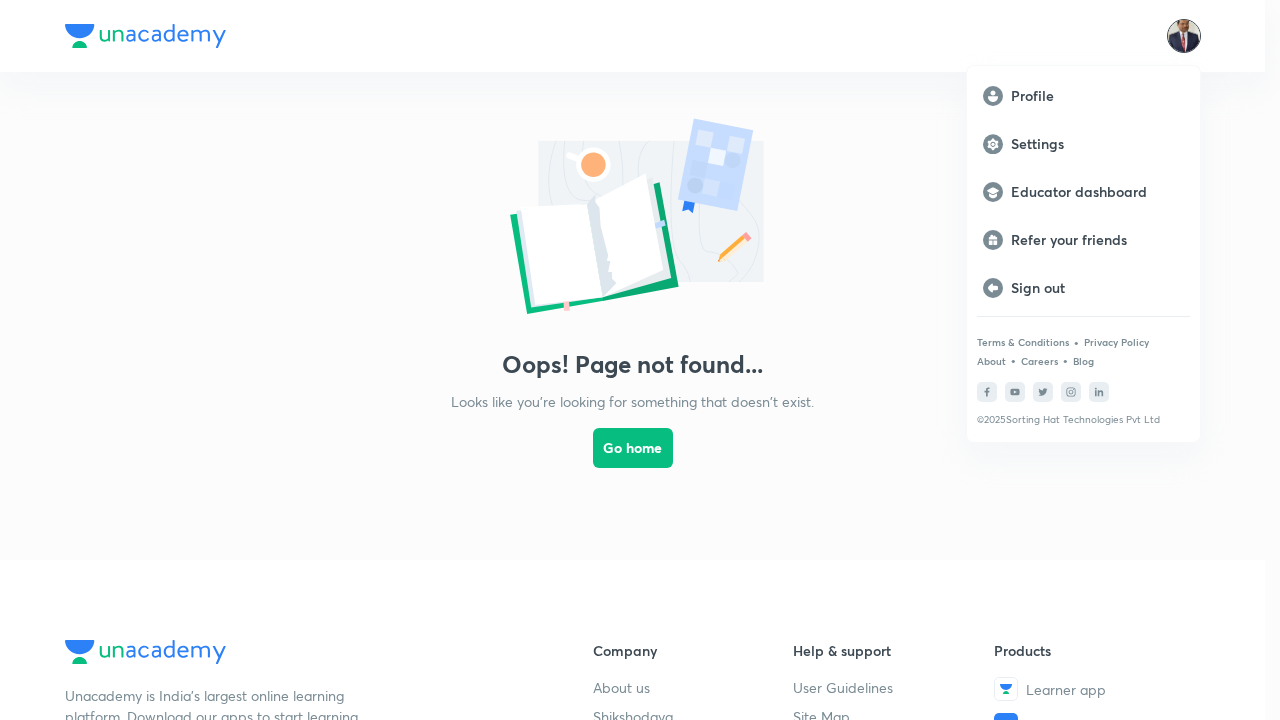click at bounding box center [640, 360] 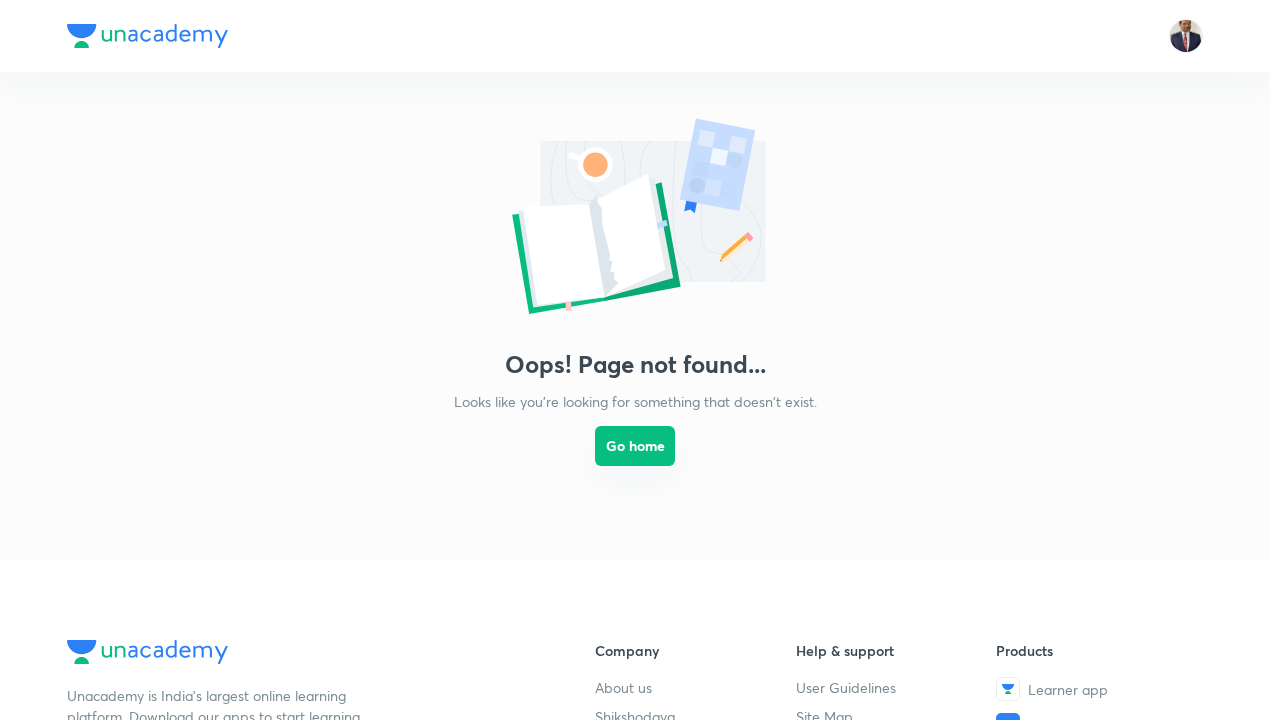 click on "Go home" at bounding box center (635, 446) 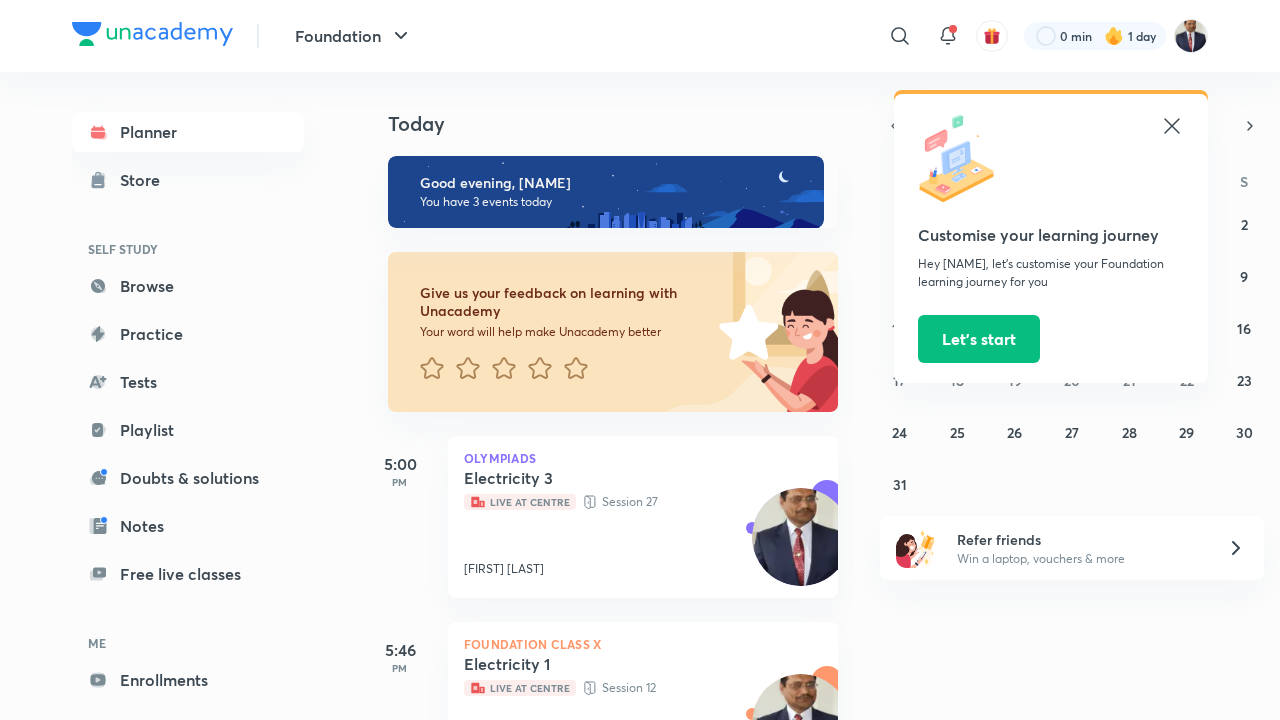 click 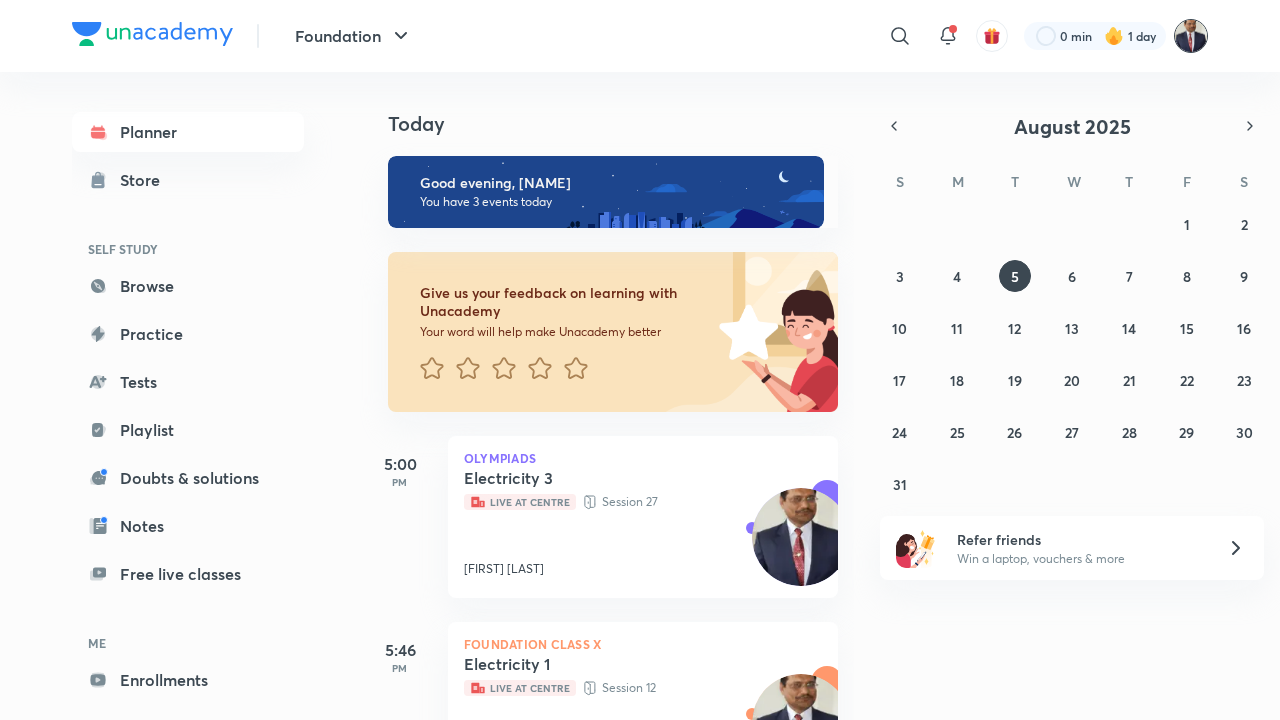 click at bounding box center [1191, 36] 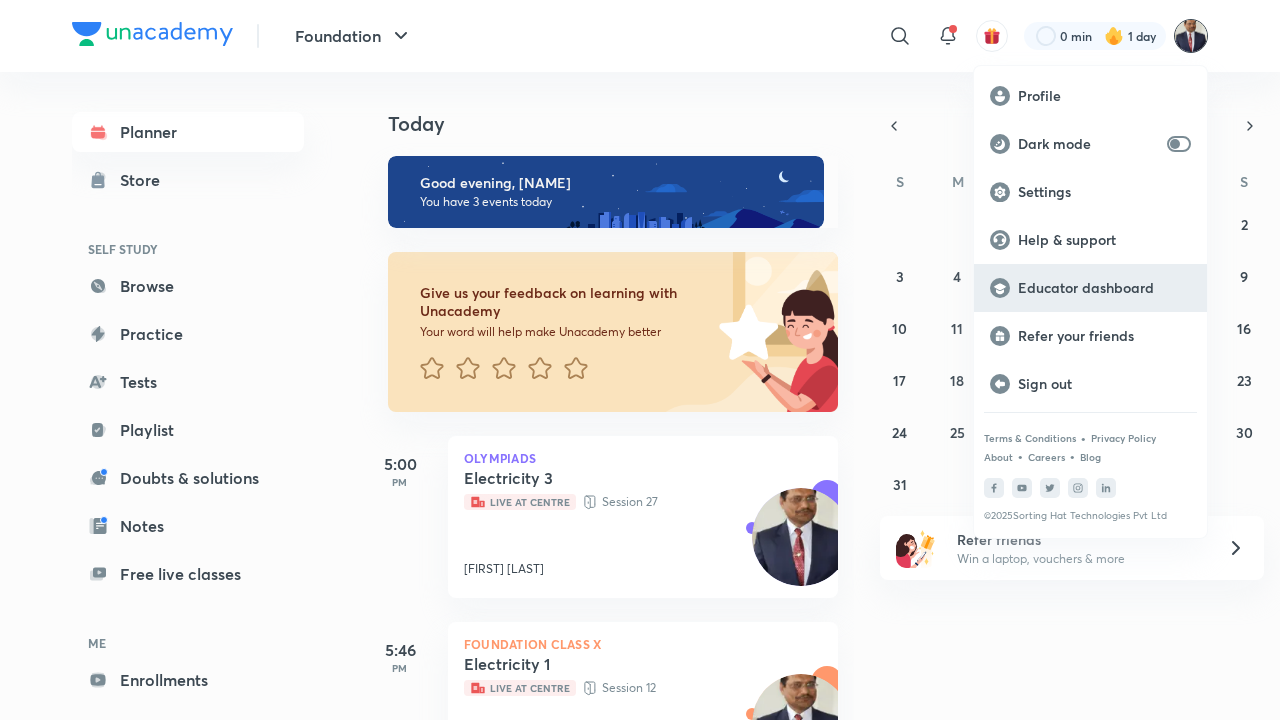 click on "Educator dashboard" at bounding box center [1104, 288] 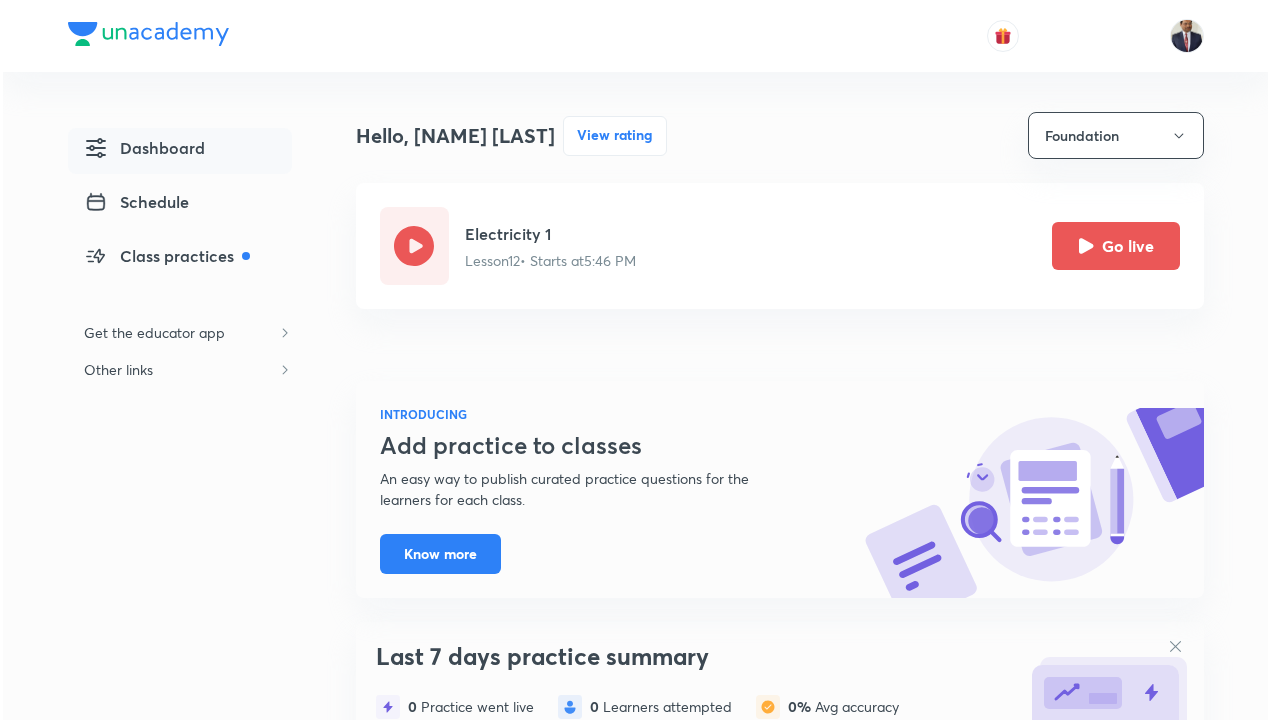 scroll, scrollTop: 0, scrollLeft: 0, axis: both 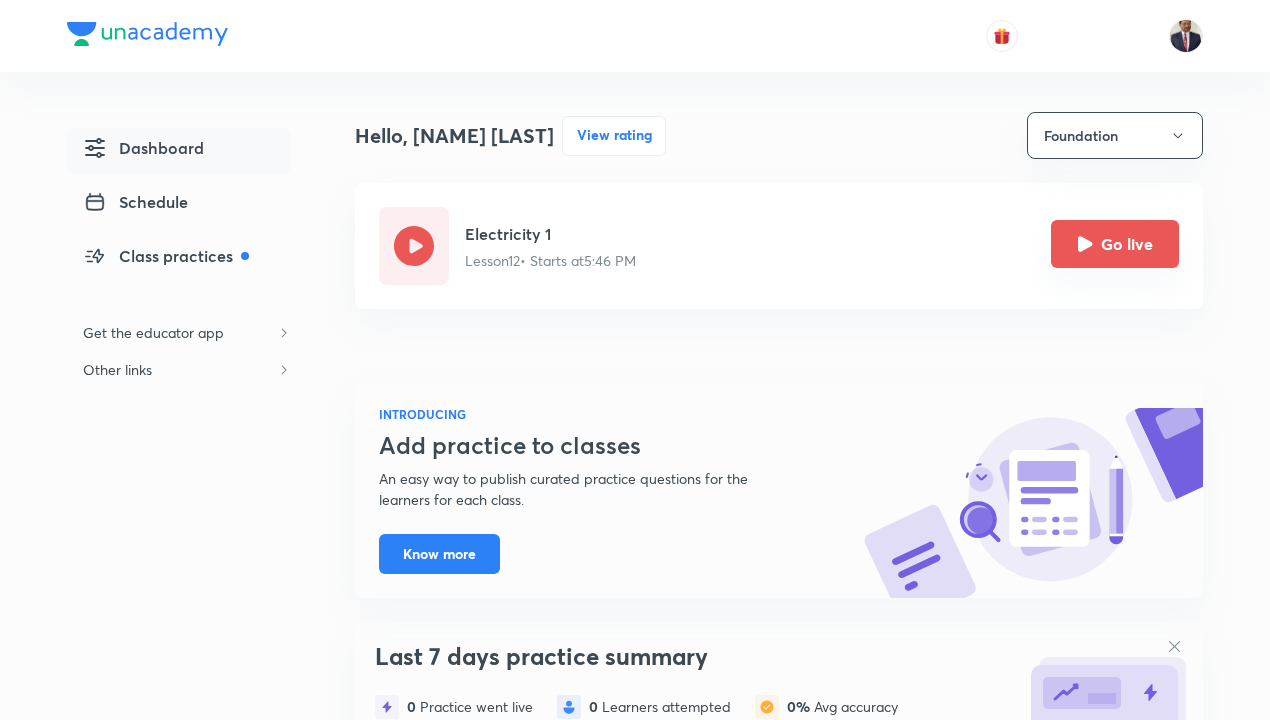 click on "Go live" at bounding box center [1115, 244] 